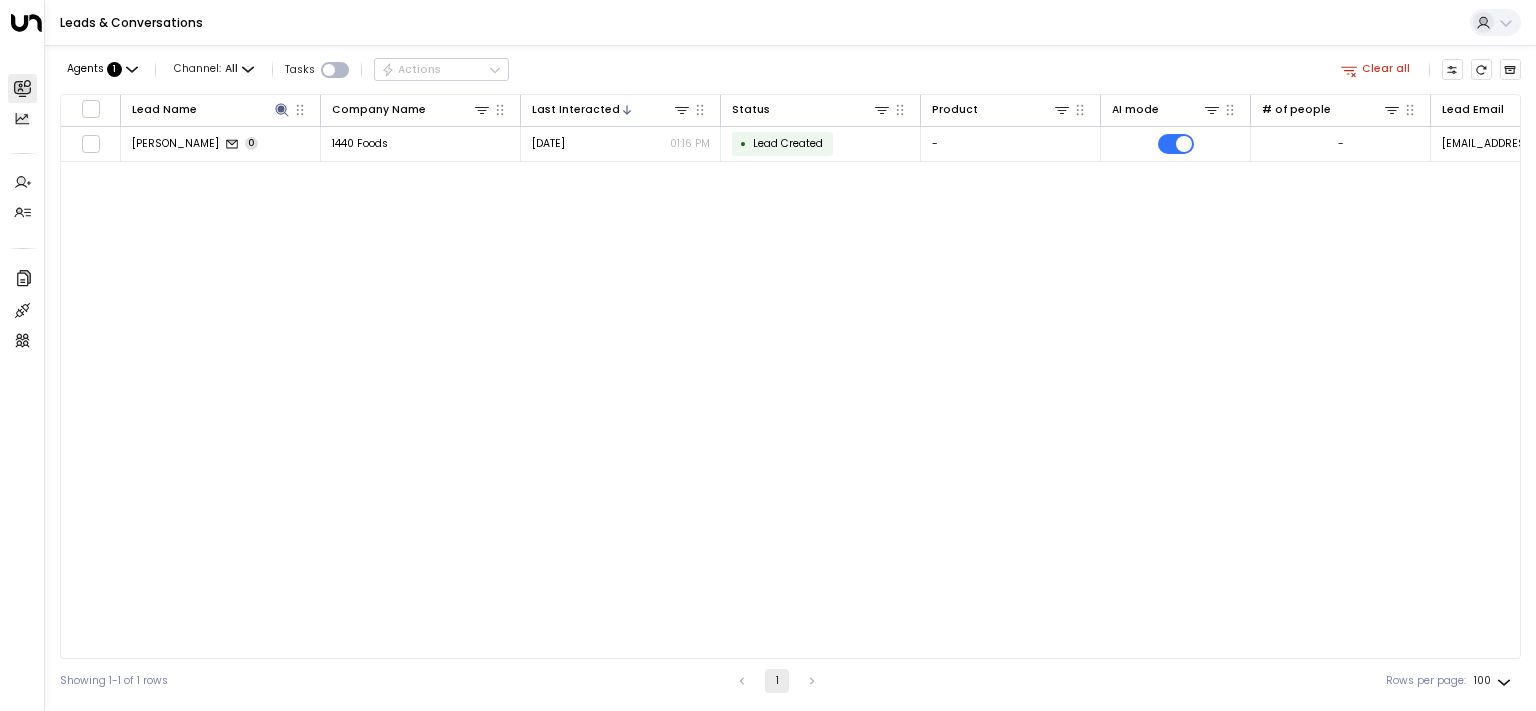 scroll, scrollTop: 0, scrollLeft: 0, axis: both 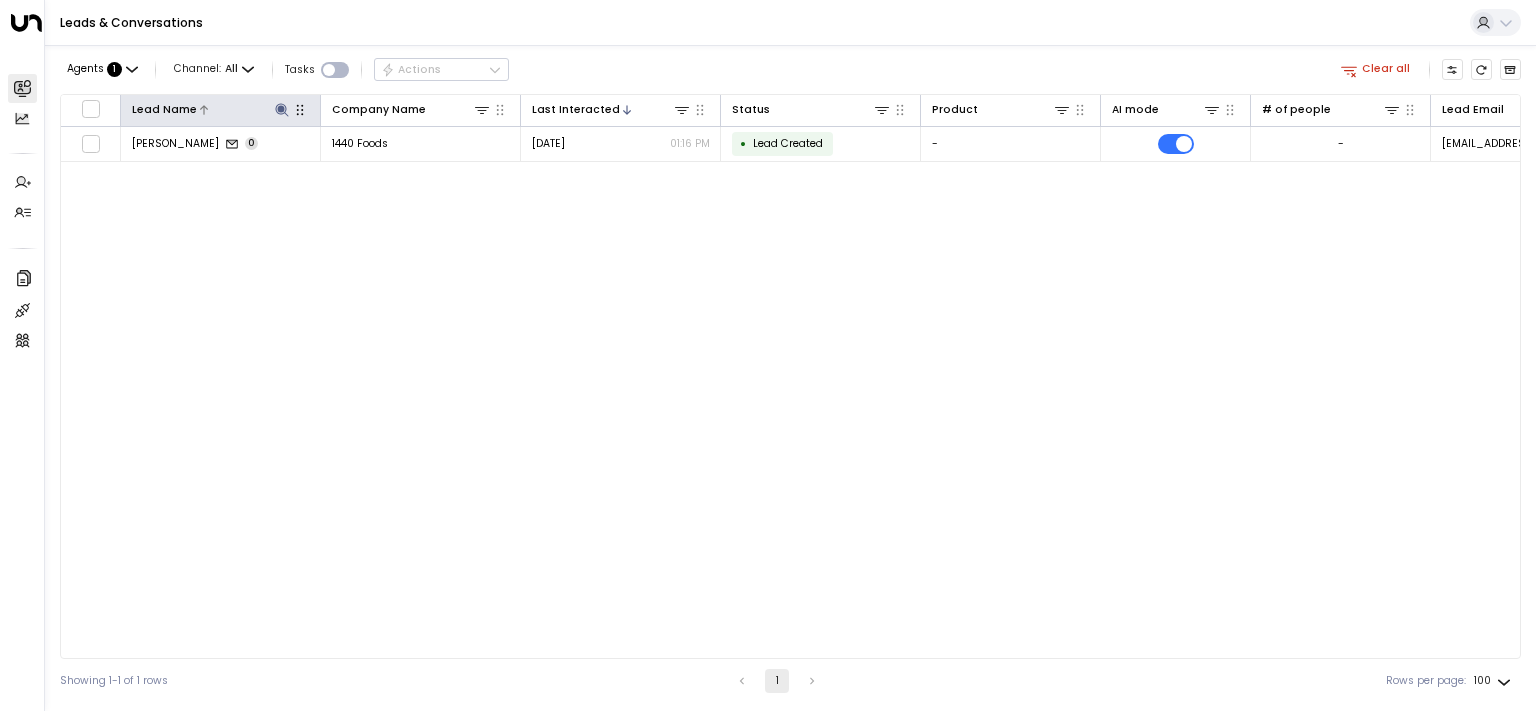 click 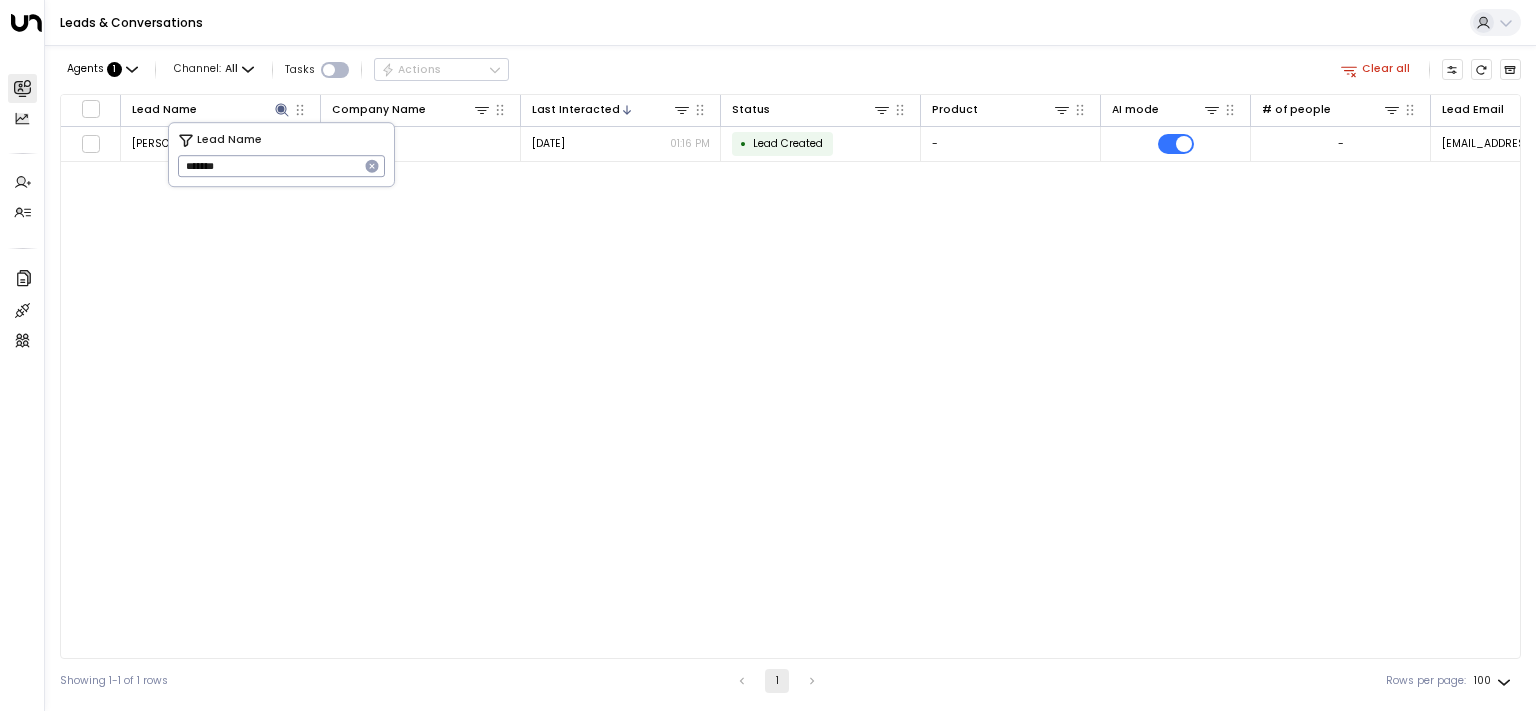 click 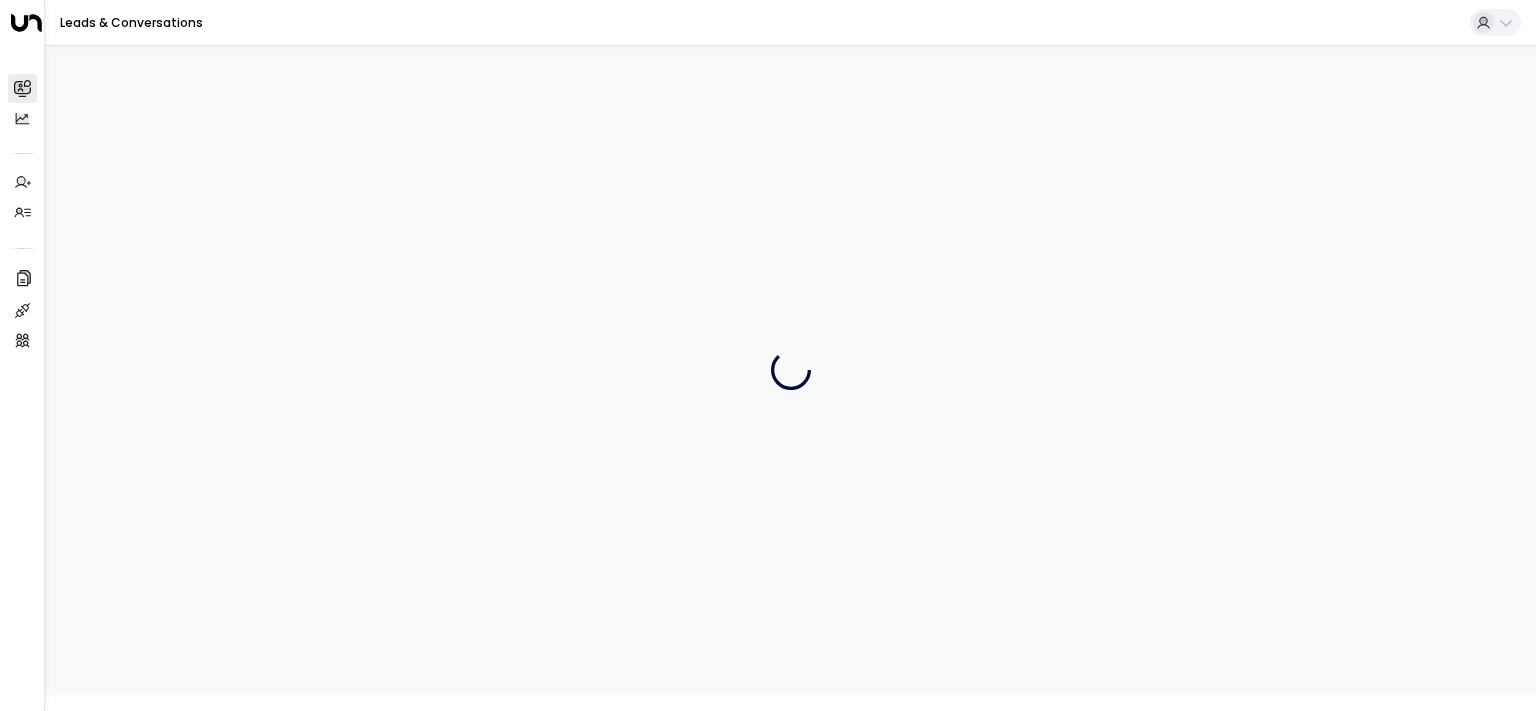 scroll, scrollTop: 0, scrollLeft: 0, axis: both 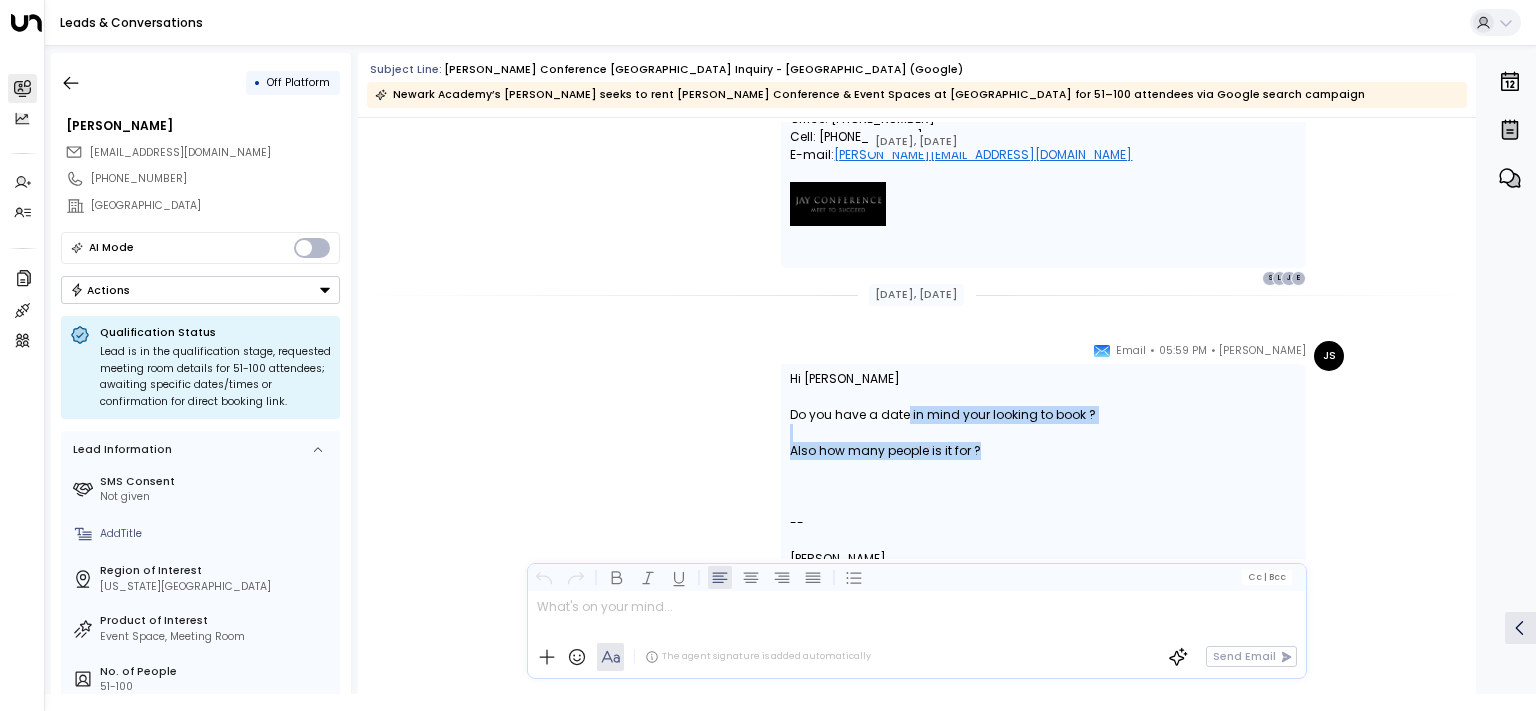 drag, startPoint x: 981, startPoint y: 434, endPoint x: 1038, endPoint y: 454, distance: 60.40695 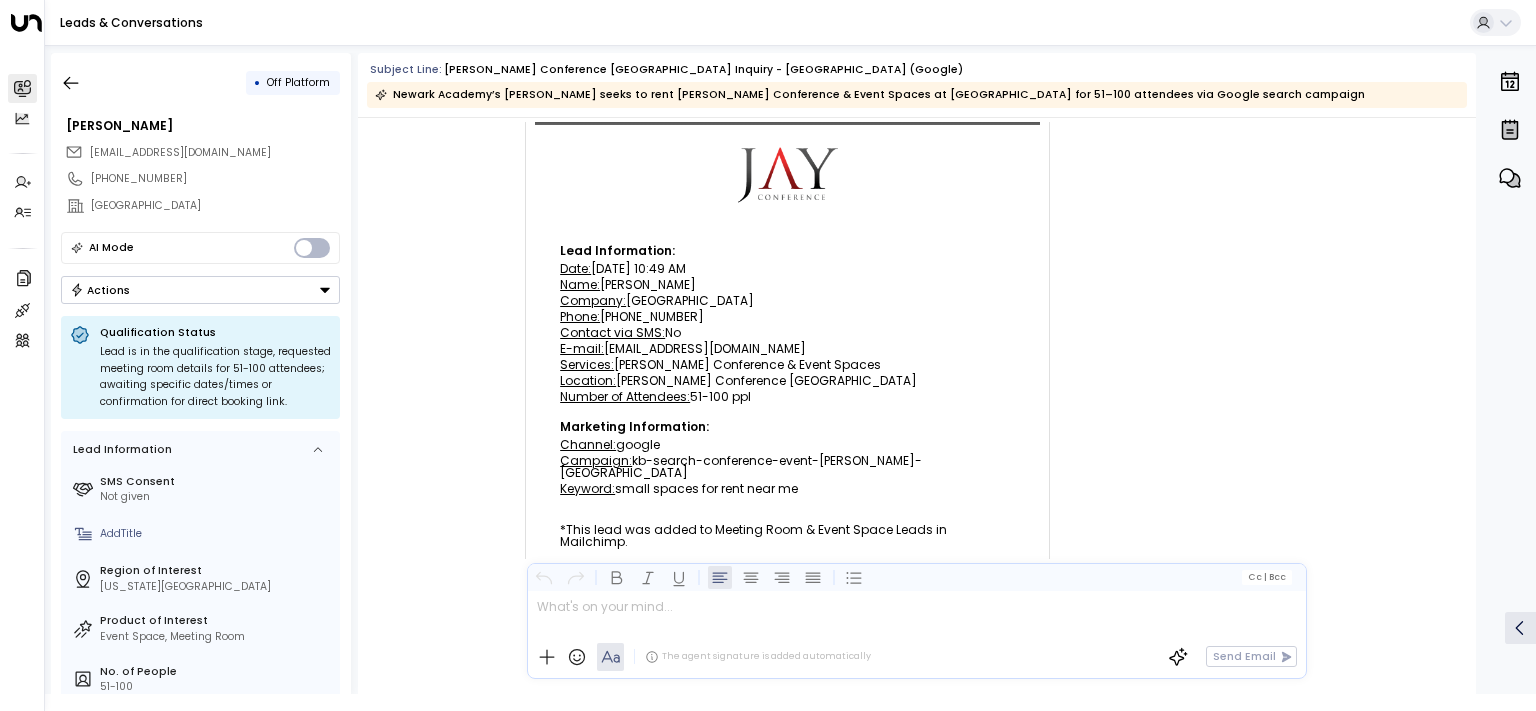 scroll, scrollTop: 79, scrollLeft: 0, axis: vertical 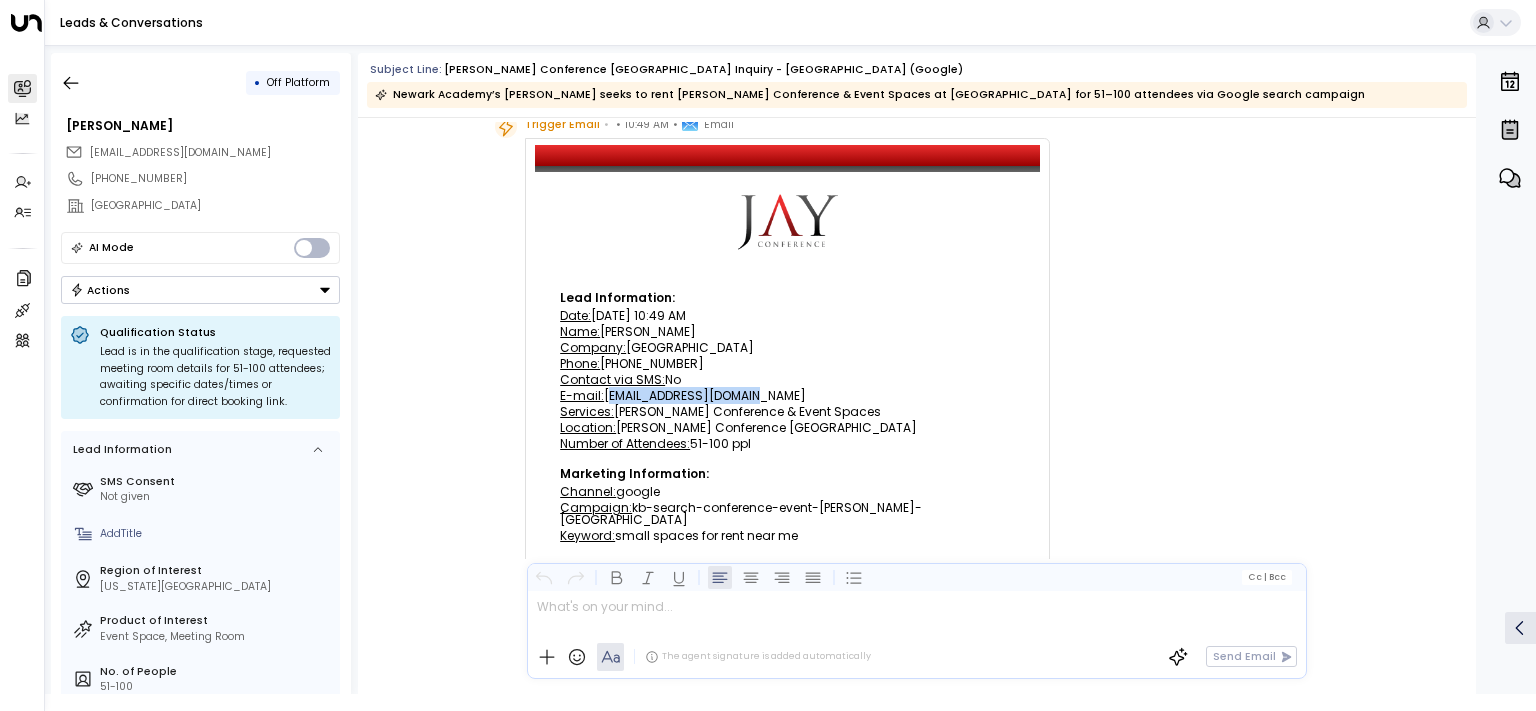 drag, startPoint x: 768, startPoint y: 398, endPoint x: 595, endPoint y: 397, distance: 173.00288 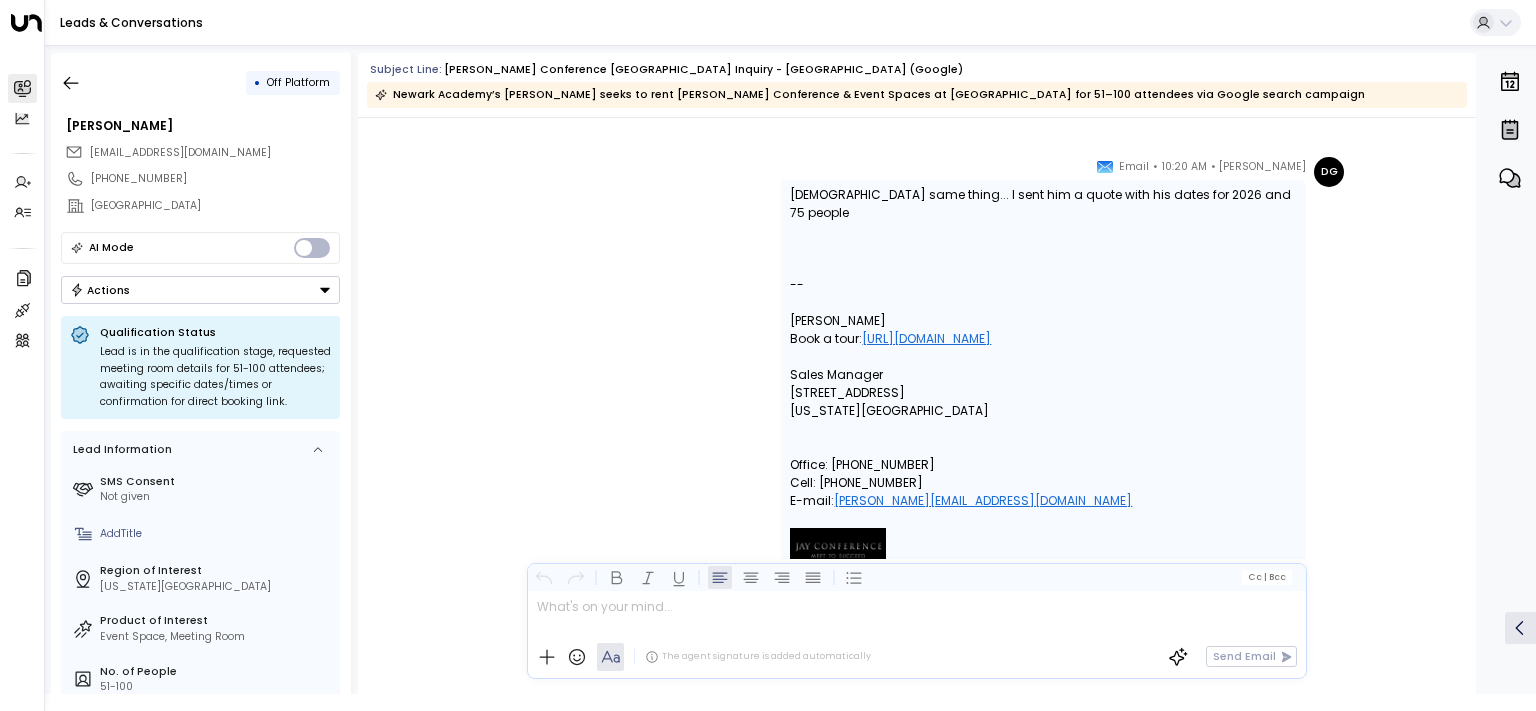 scroll, scrollTop: 2725, scrollLeft: 0, axis: vertical 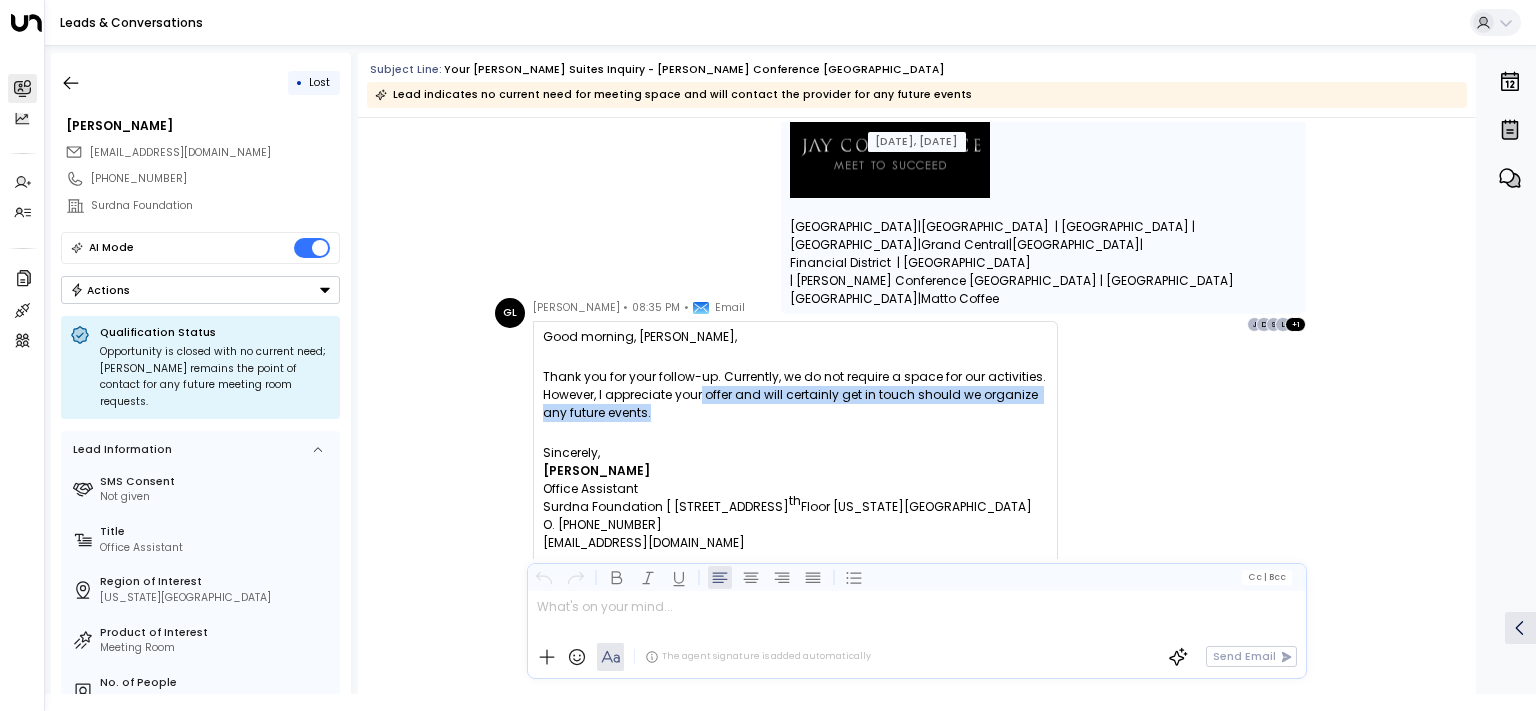 drag, startPoint x: 702, startPoint y: 389, endPoint x: 793, endPoint y: 417, distance: 95.2103 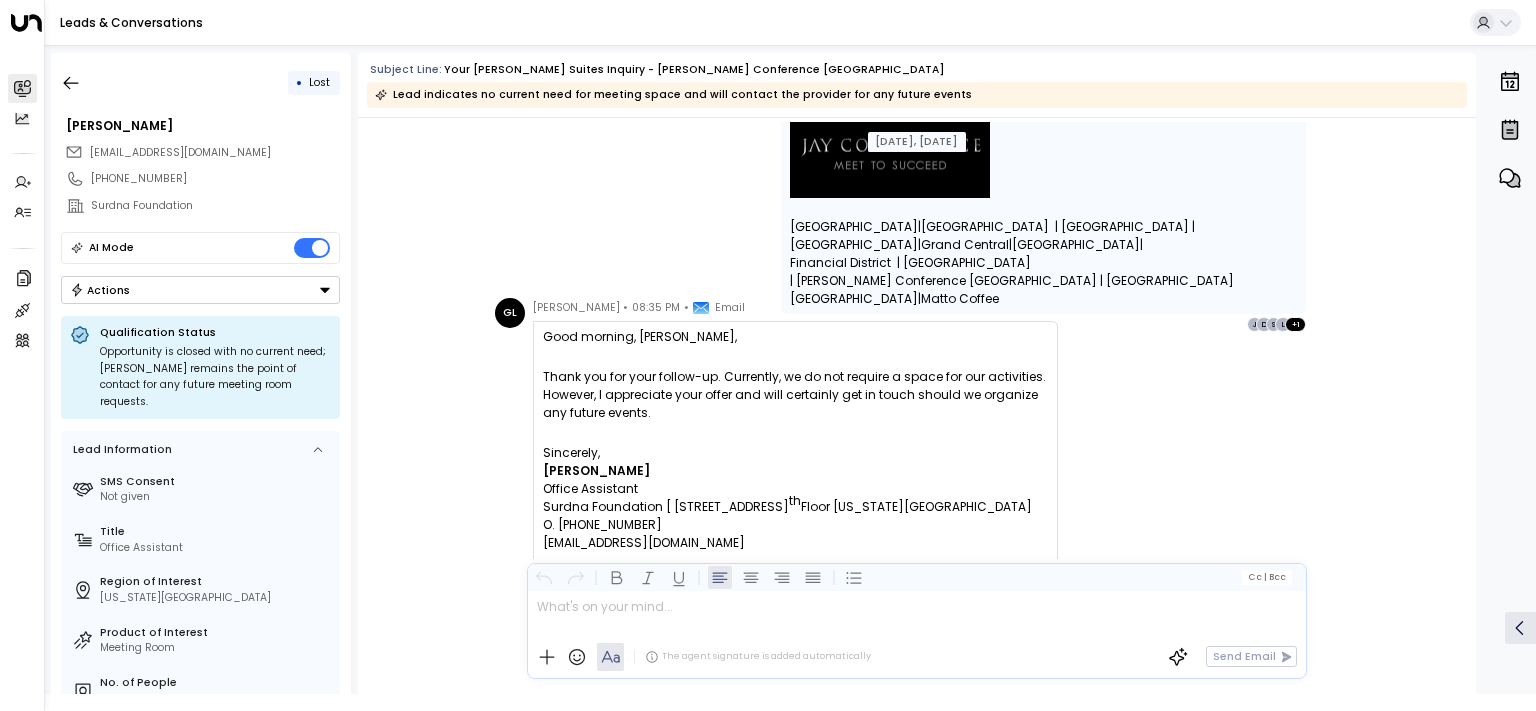 click on "Thank you for your follow-up. Currently, we do not require a space for our activities. However, I appreciate your offer and will certainly get in touch should we organize any future events." at bounding box center [795, 395] 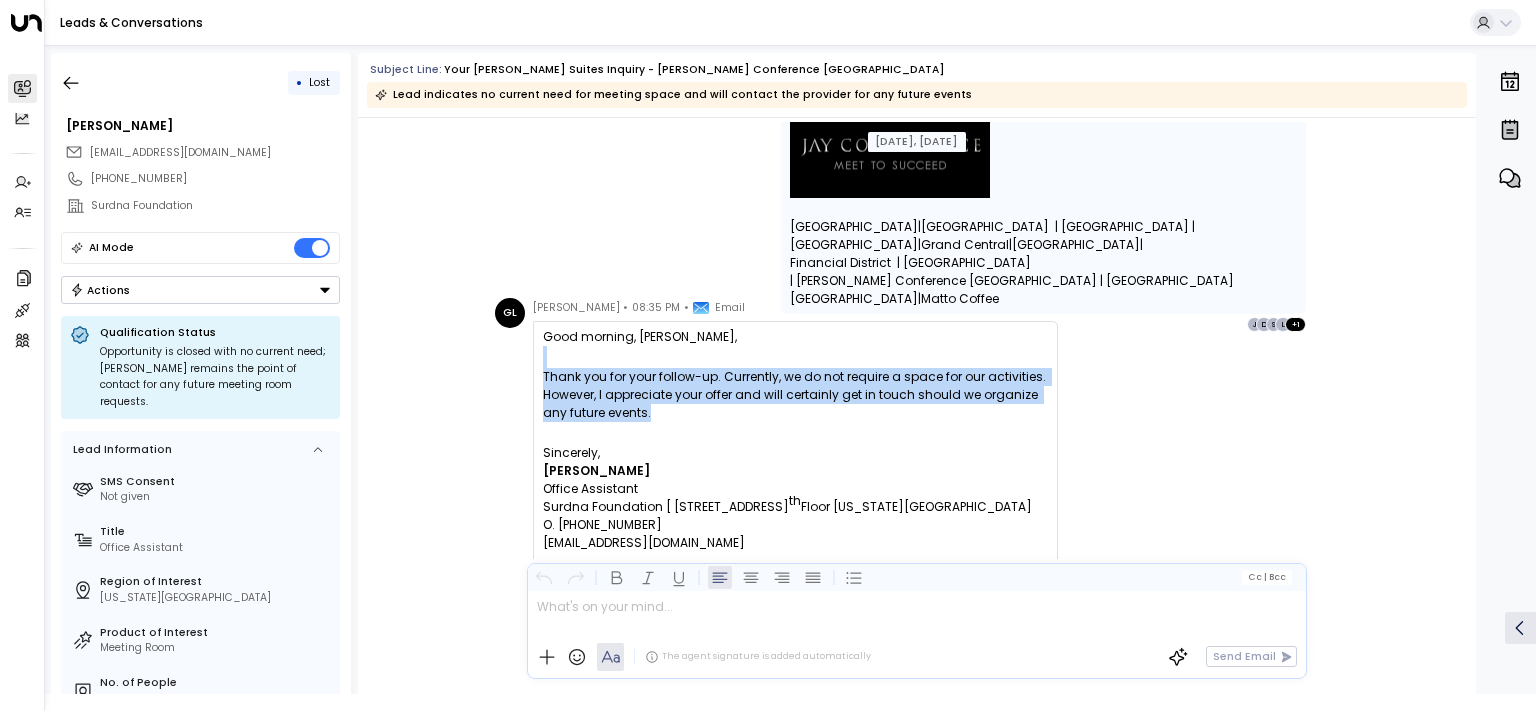 drag, startPoint x: 650, startPoint y: 383, endPoint x: 581, endPoint y: 362, distance: 72.12489 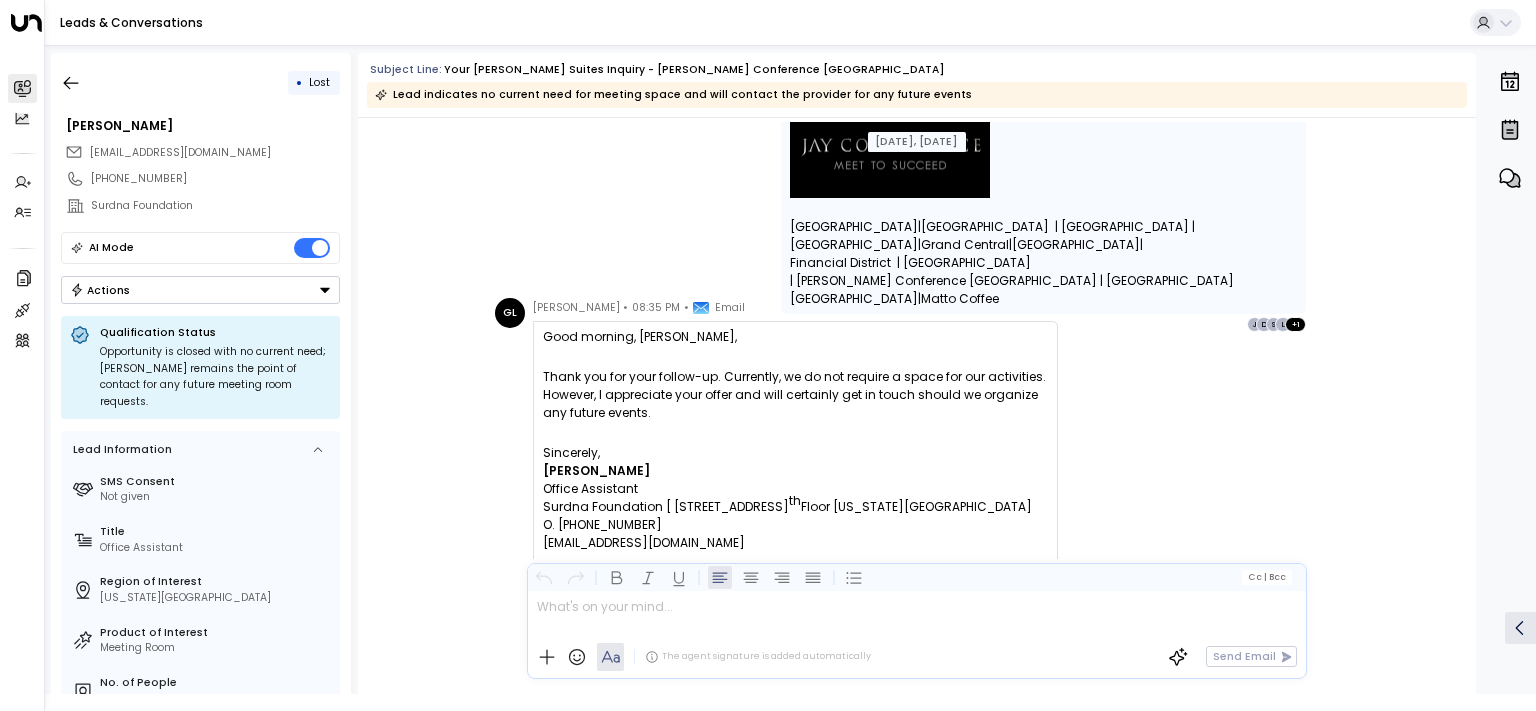 click on "Sincerely," at bounding box center (795, 453) 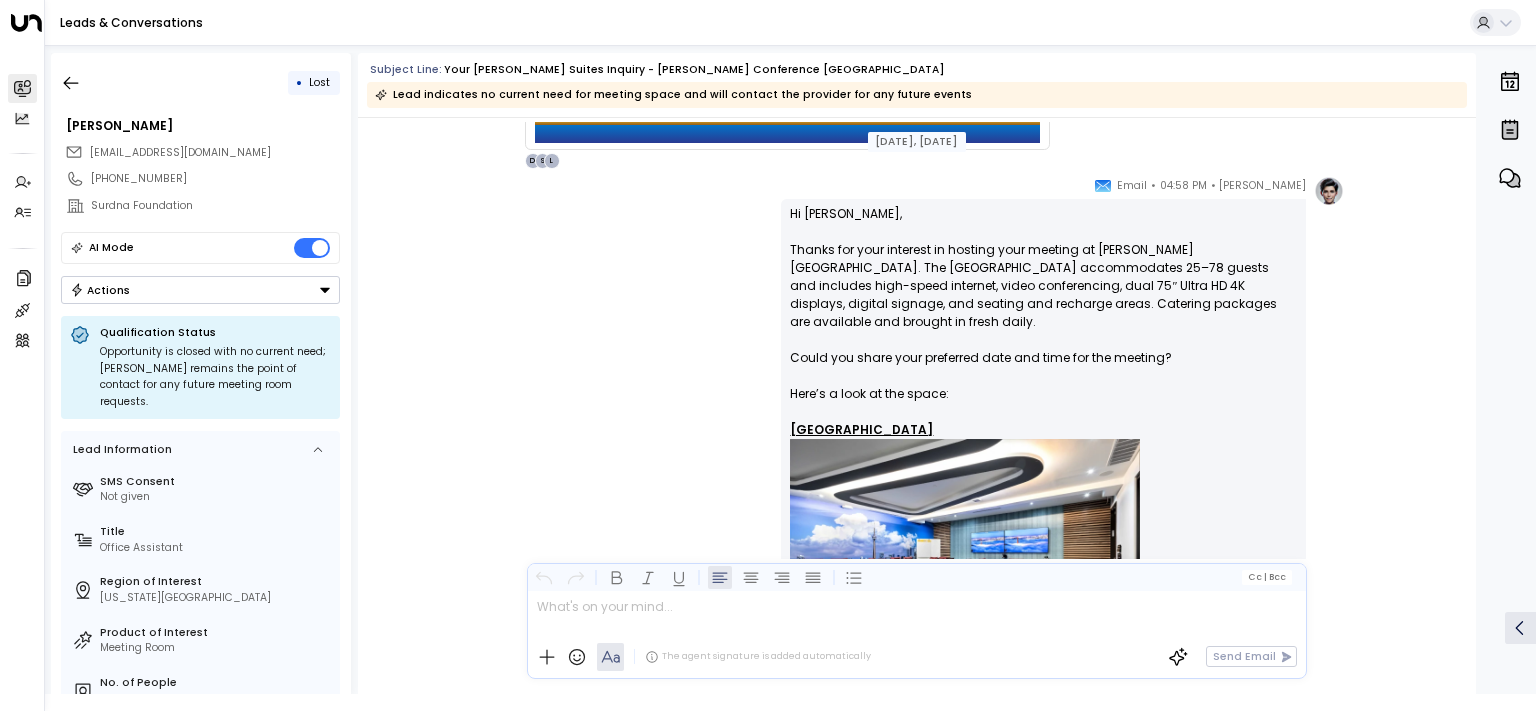 scroll, scrollTop: 0, scrollLeft: 0, axis: both 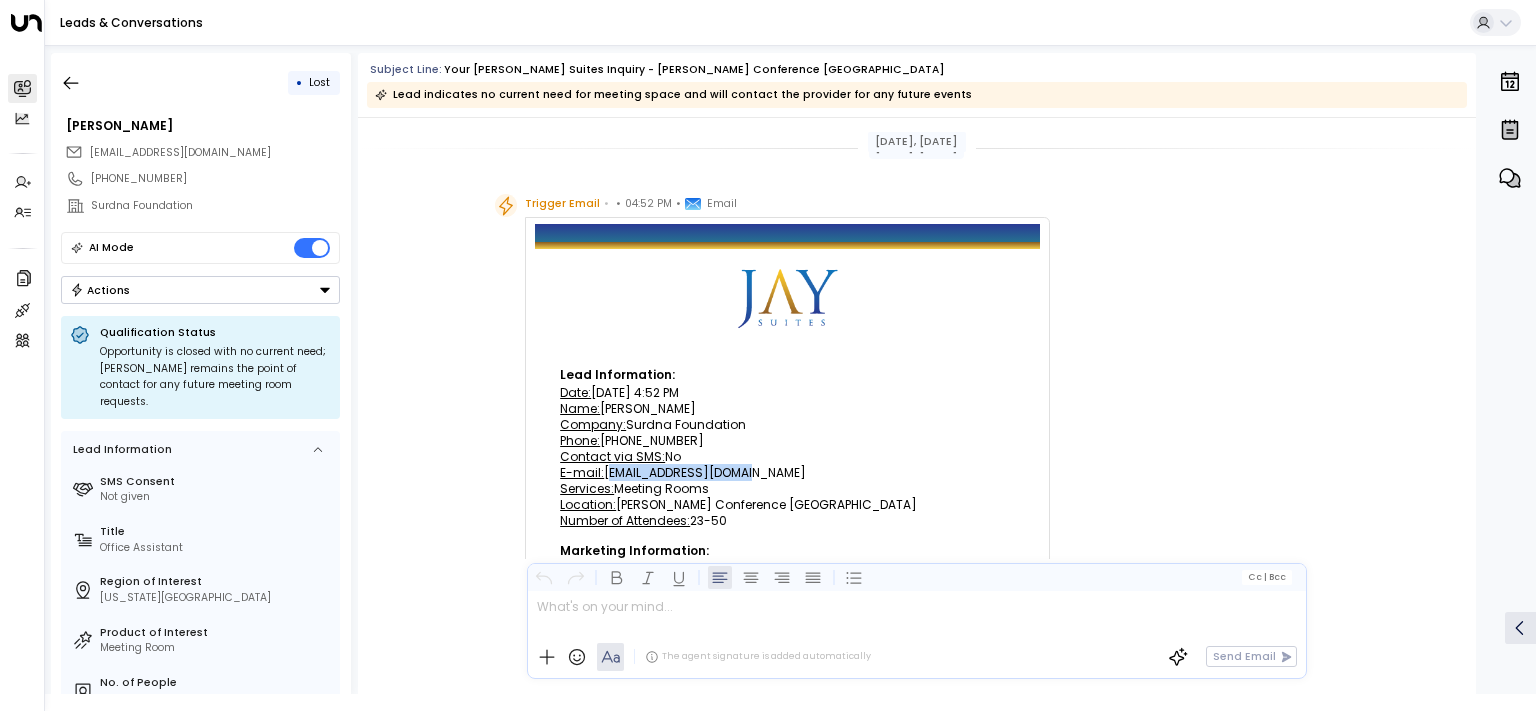drag, startPoint x: 734, startPoint y: 468, endPoint x: 598, endPoint y: 473, distance: 136.09187 